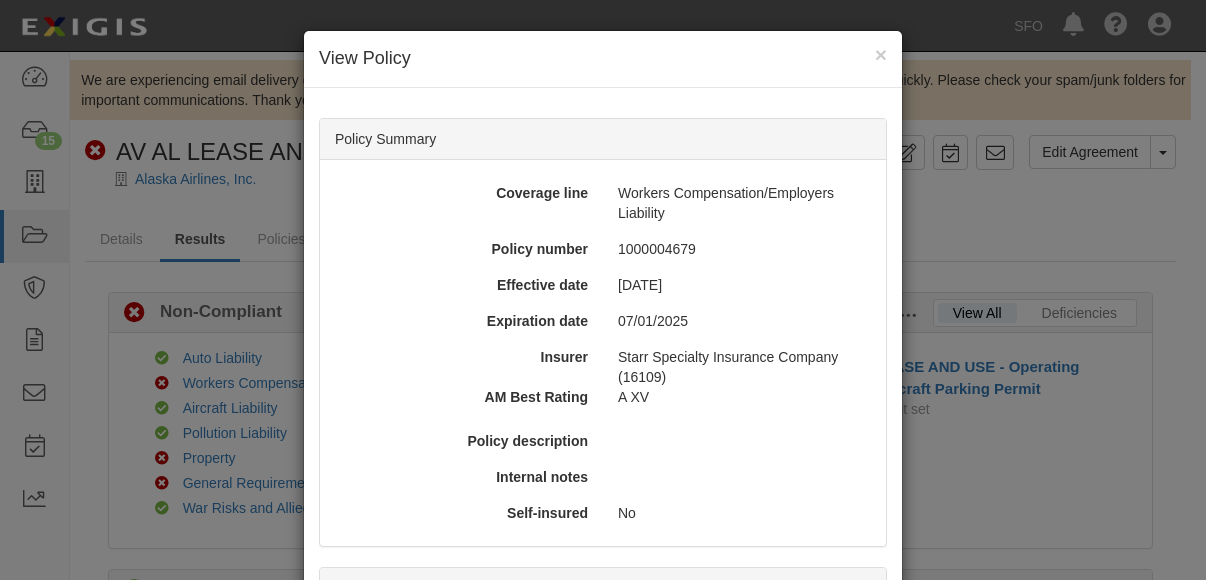 scroll, scrollTop: 700, scrollLeft: 0, axis: vertical 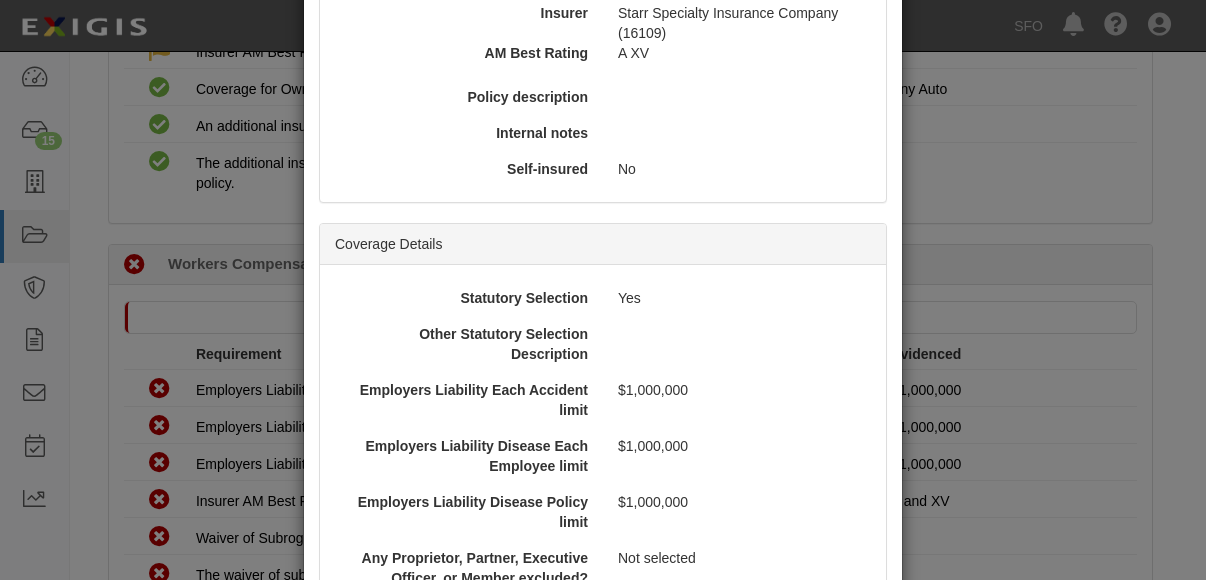 click on "× View Policy Policy Summary Coverage line Workers Compensation/Employers Liability Policy number 1000004679 Effective date 07/01/2024 Expiration date 07/01/2025 Insurer Starr Specialty Insurance Company (16109) AM Best Rating A XV Policy description Internal notes Self-insured No Coverage Details Statutory Selection Yes Other Statutory Selection Description Employers Liability Each Accident limit $1,000,000 Employers Liability Disease Each Employee limit $1,000,000 Employers Liability Disease Policy limit $1,000,000 Any Proprietor, Partner, Executive Officer, or Member excluded? Not selected Waiver of subrogation Not selected Linked Documents San Francisco International Airport-570107027611.pdf San Francisco Intl Airport_A_A - San Francisco International Airport.pdf San Francisco Intl Airport_A_A - San Francisco International Airport.pdf Close" at bounding box center [603, 290] 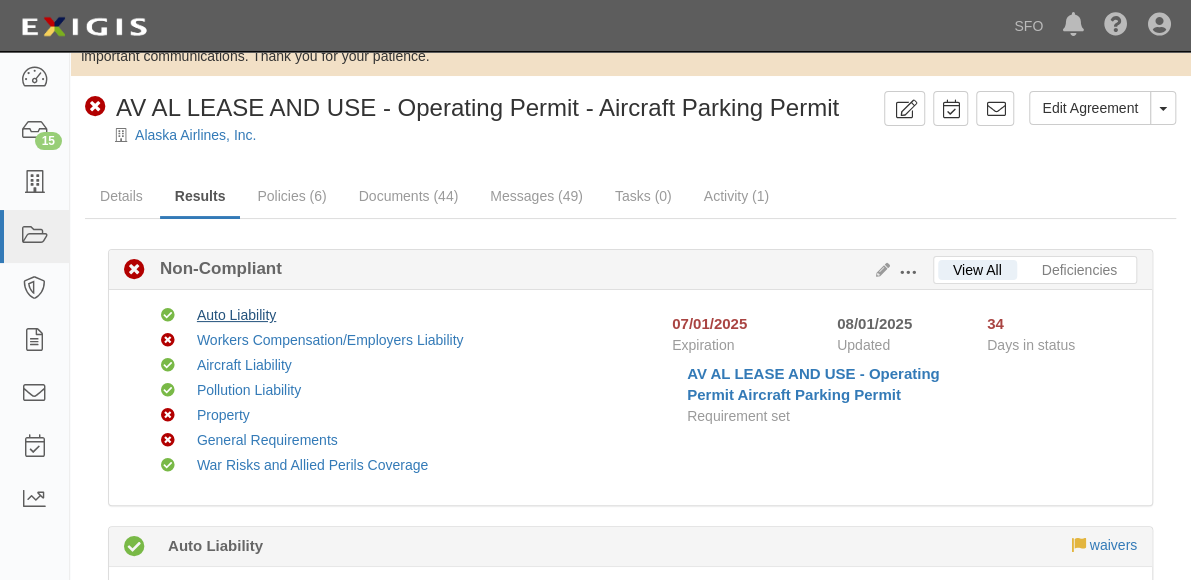 scroll, scrollTop: 0, scrollLeft: 0, axis: both 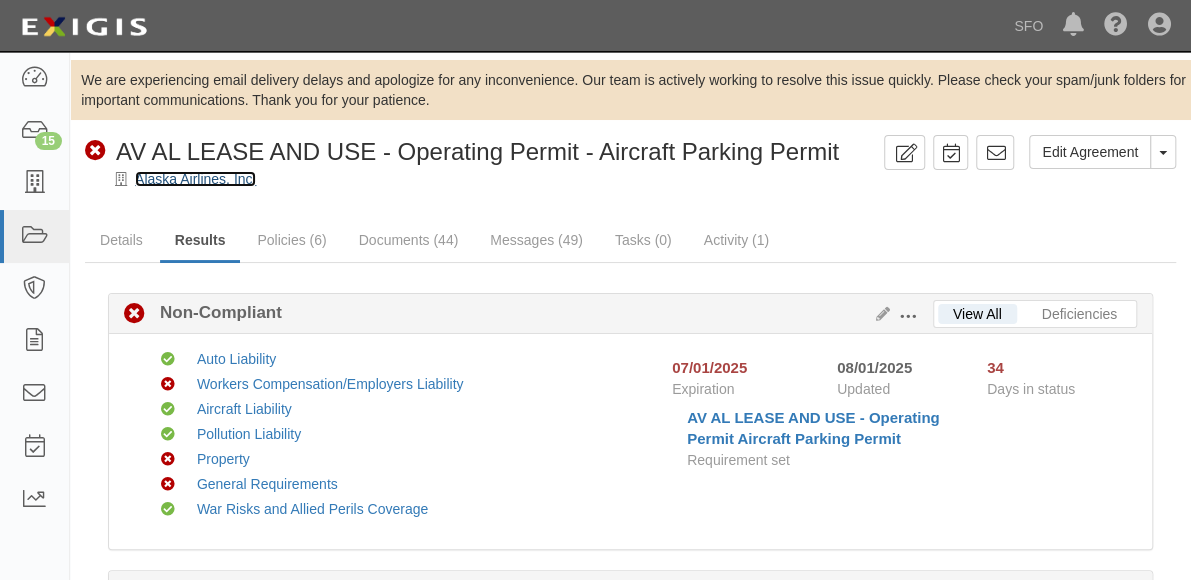 click on "Alaska Airlines, Inc." at bounding box center (195, 179) 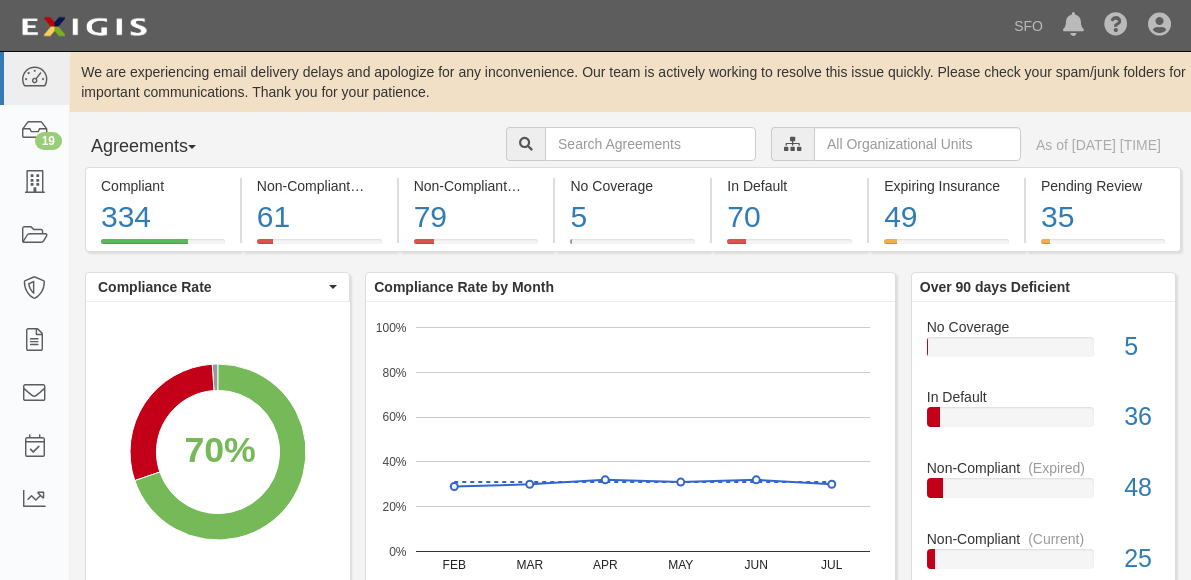 scroll, scrollTop: 0, scrollLeft: 0, axis: both 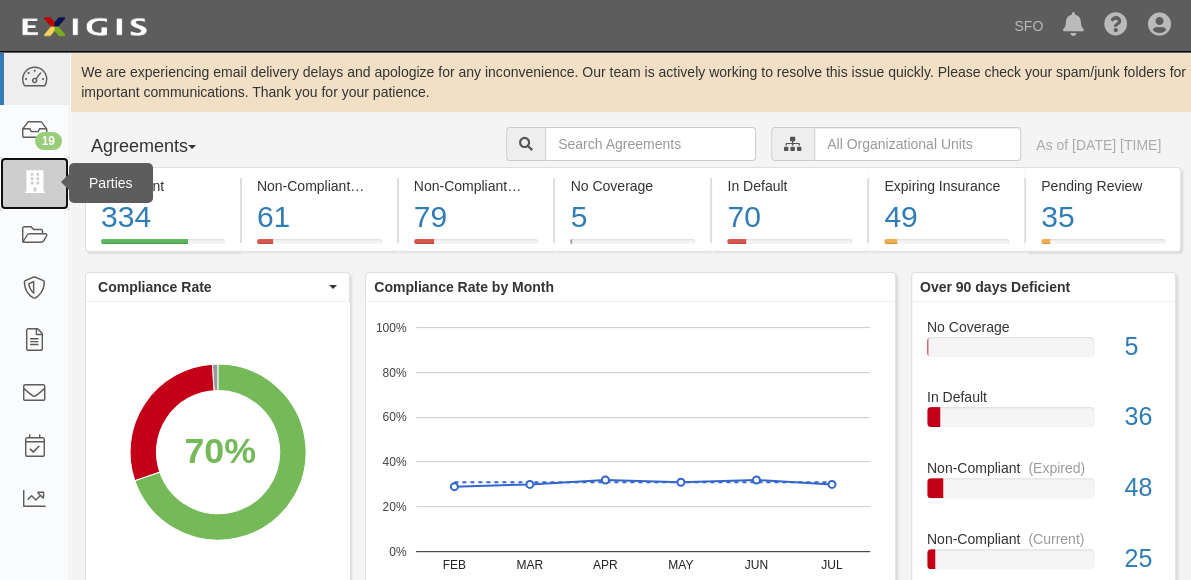 click at bounding box center [34, 183] 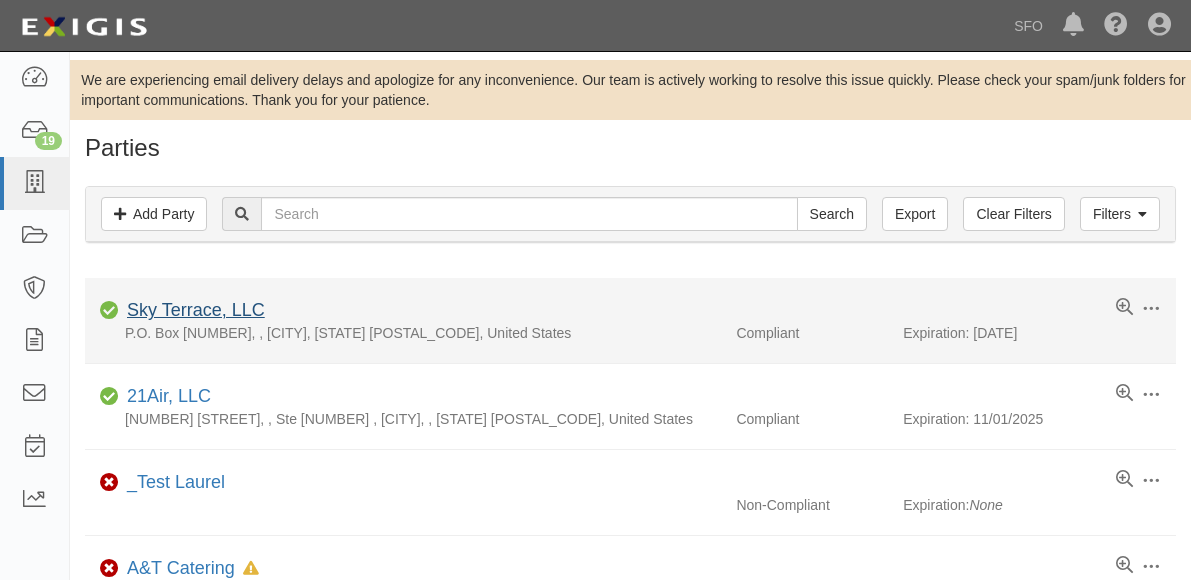 scroll, scrollTop: 0, scrollLeft: 0, axis: both 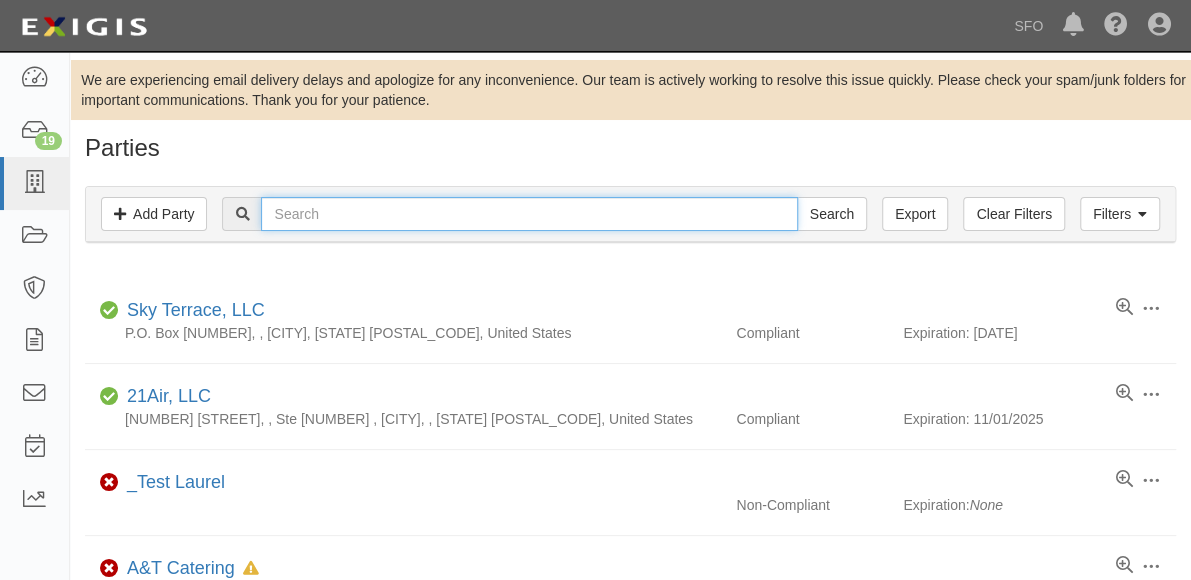 click at bounding box center [529, 214] 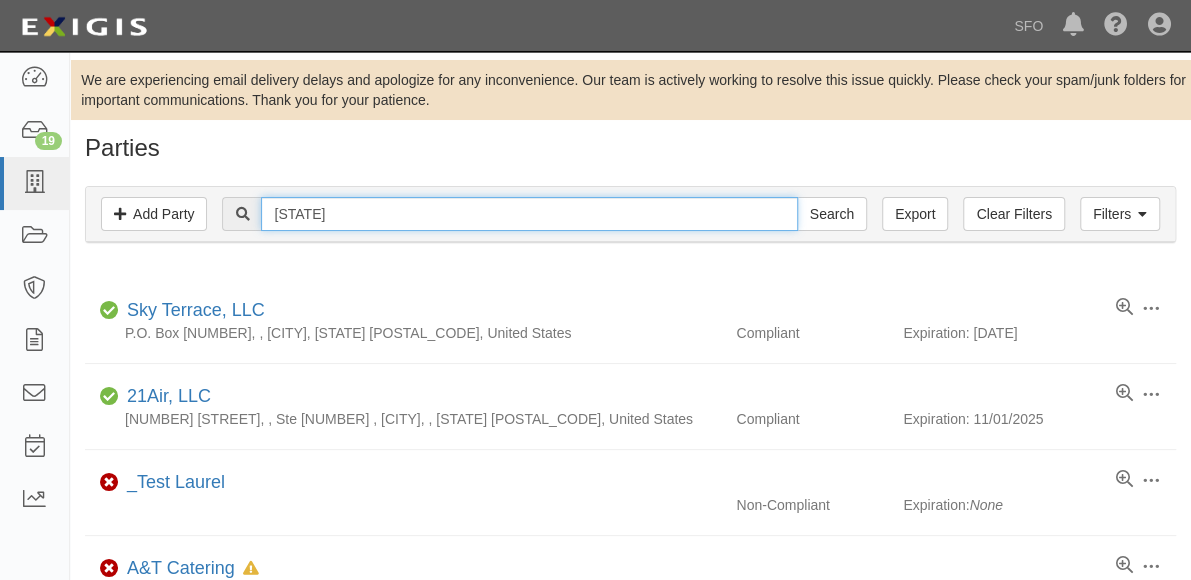 type on "[STATE]" 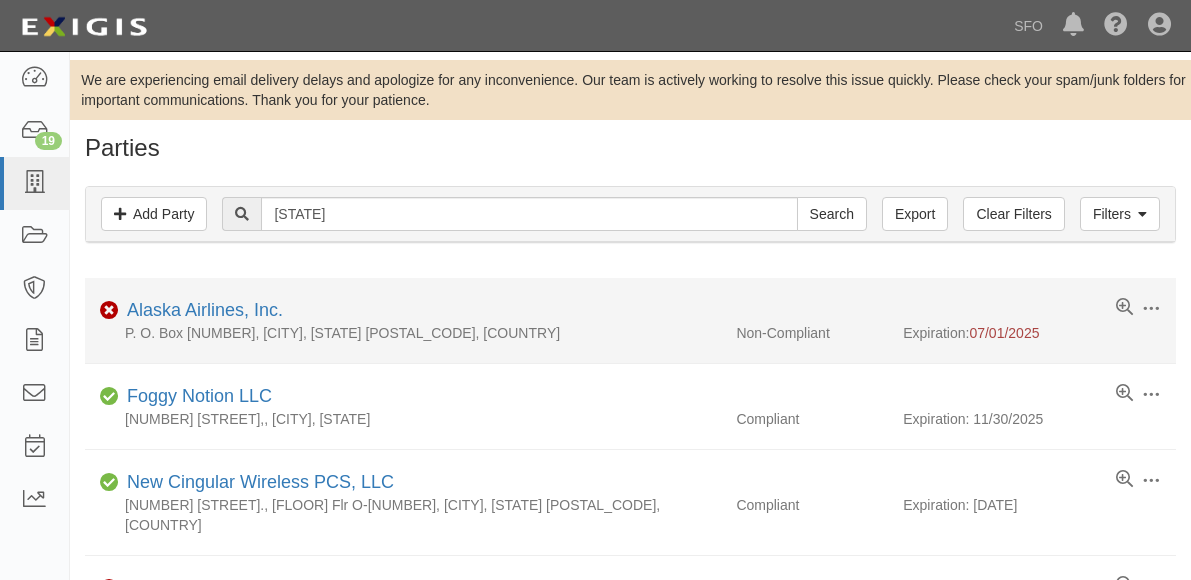 scroll, scrollTop: 0, scrollLeft: 0, axis: both 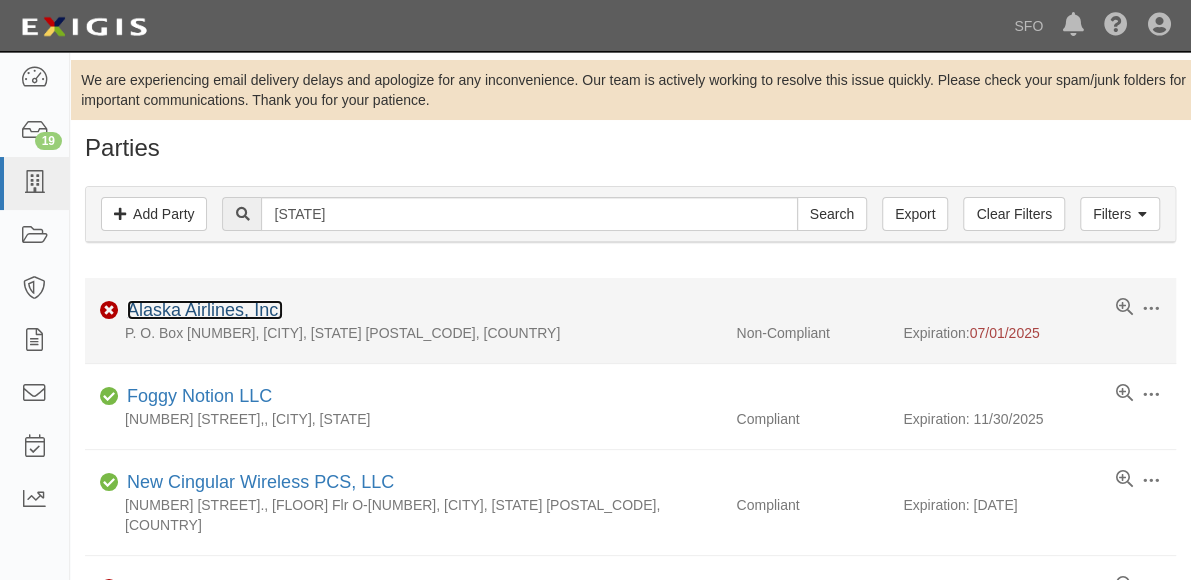 click on "Alaska Airlines, Inc." at bounding box center (205, 310) 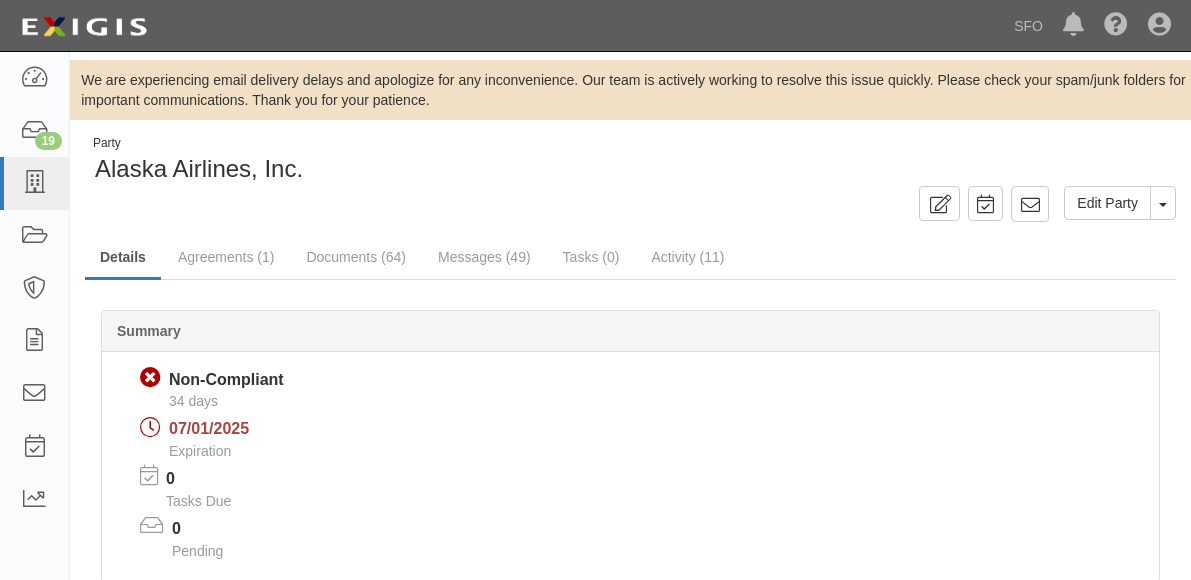 scroll, scrollTop: 0, scrollLeft: 0, axis: both 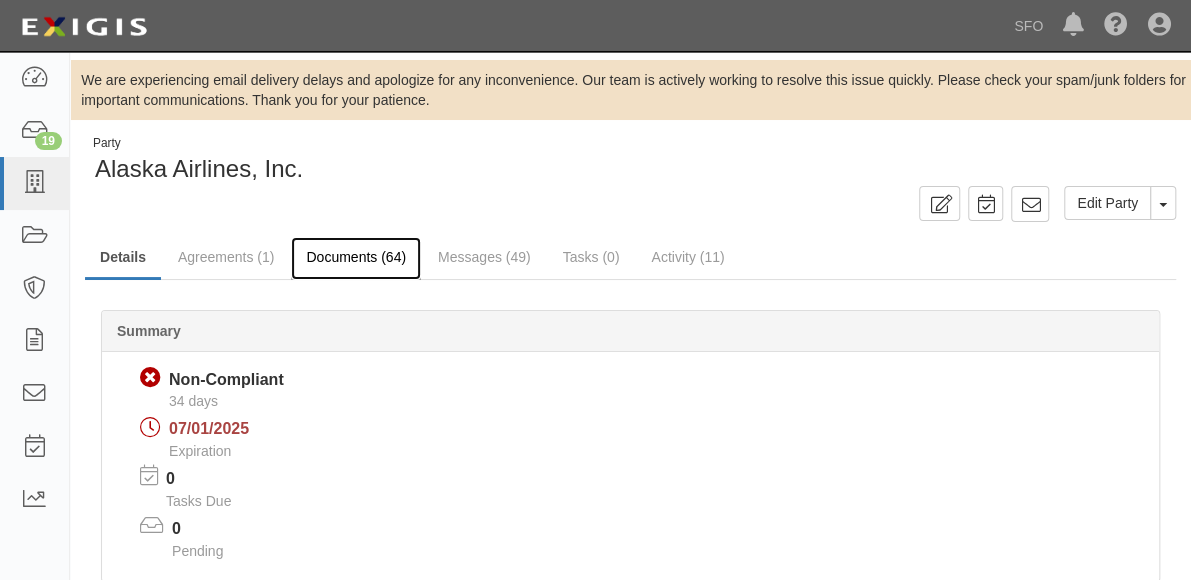 click on "Documents (64)" at bounding box center (356, 258) 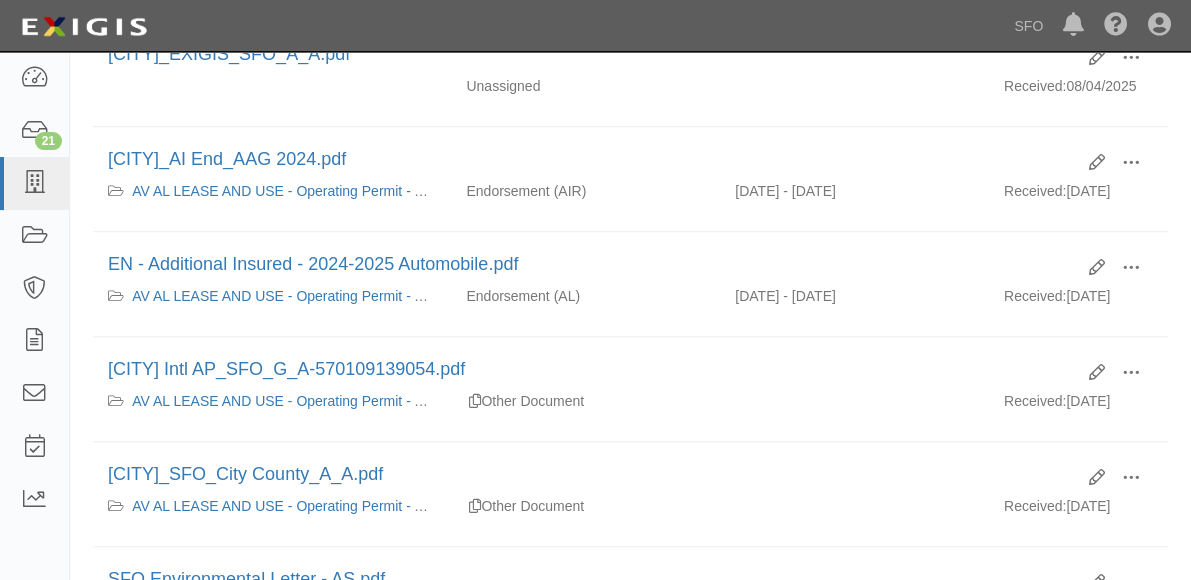 scroll, scrollTop: 700, scrollLeft: 0, axis: vertical 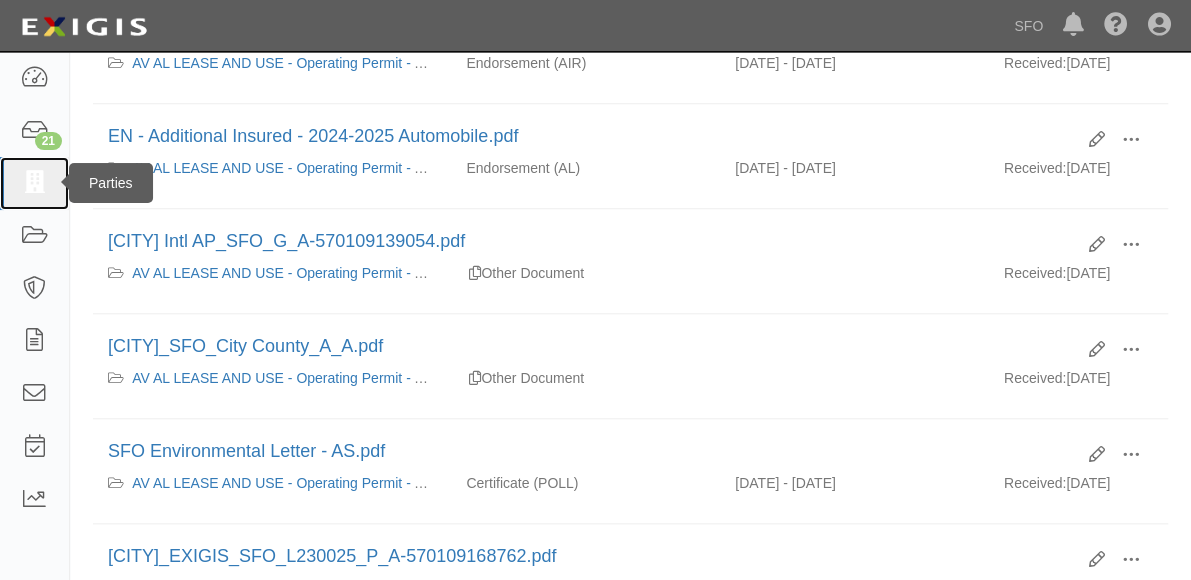 click at bounding box center [34, 183] 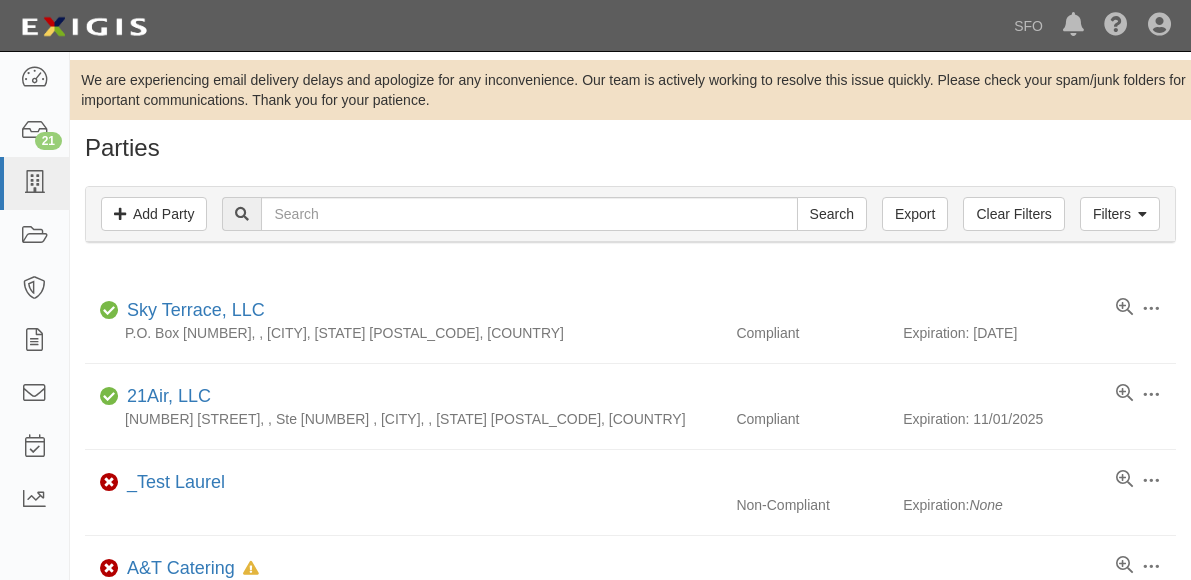 scroll, scrollTop: 0, scrollLeft: 0, axis: both 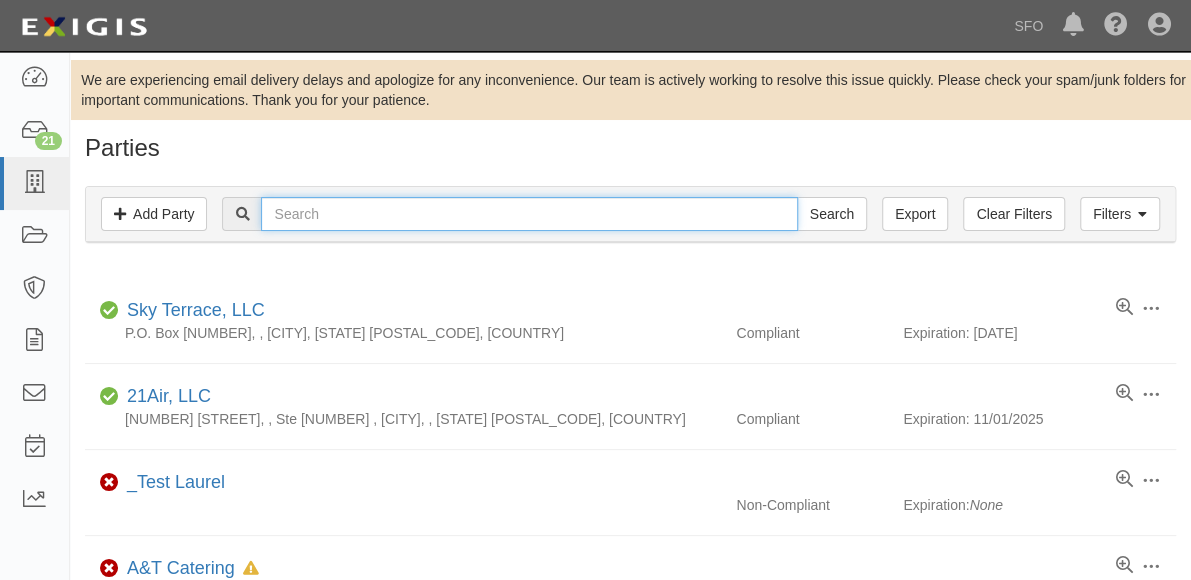 click at bounding box center [529, 214] 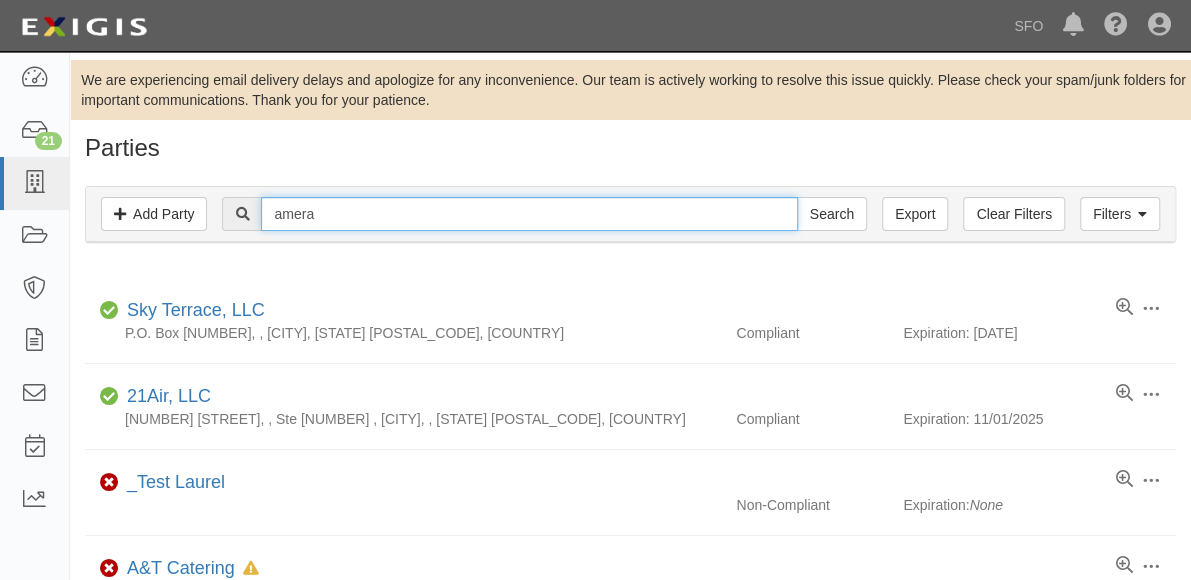 type on "amera" 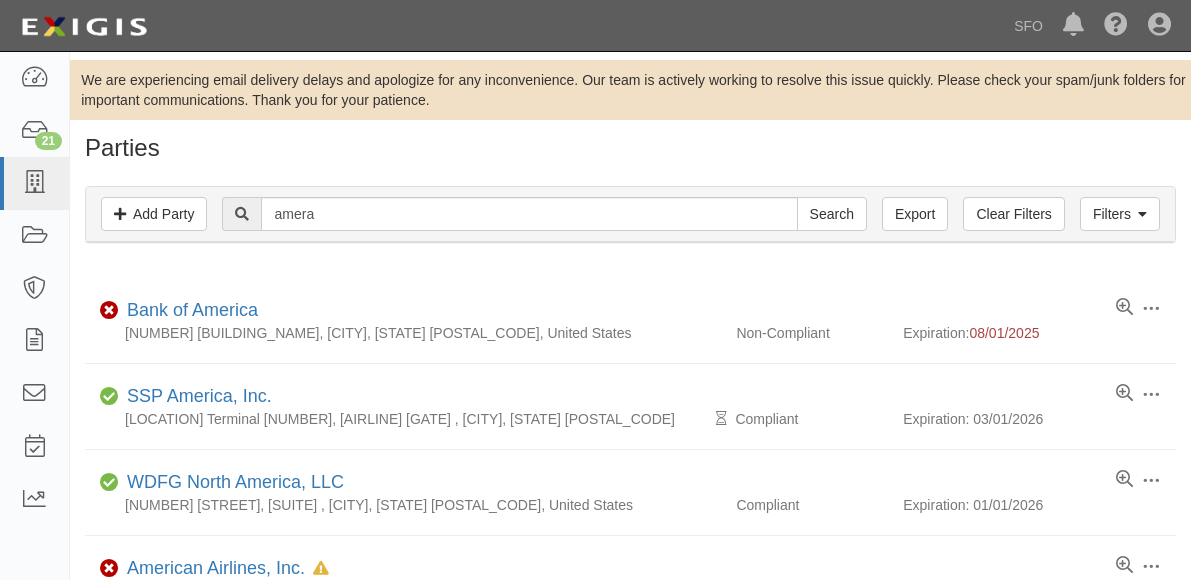 scroll, scrollTop: 0, scrollLeft: 0, axis: both 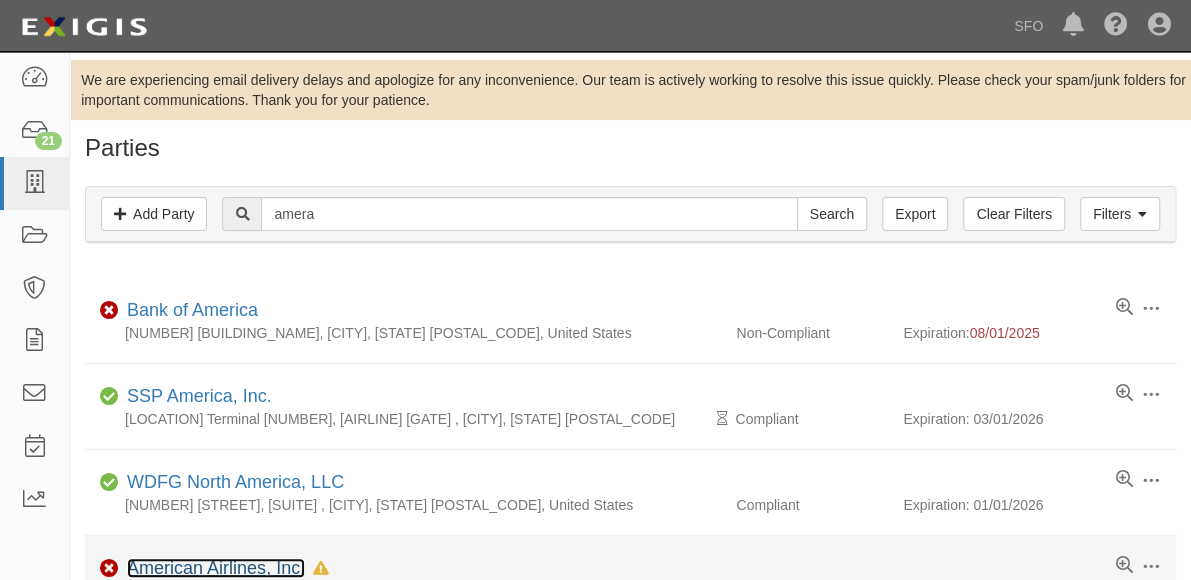 click on "American Airlines, Inc." at bounding box center [216, 568] 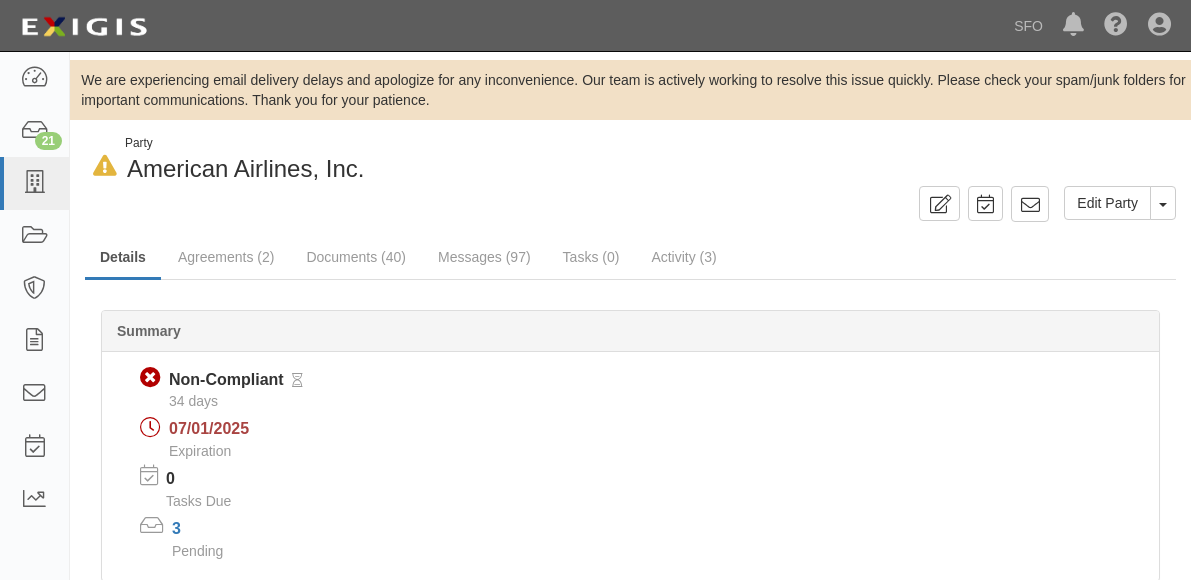 scroll, scrollTop: 0, scrollLeft: 0, axis: both 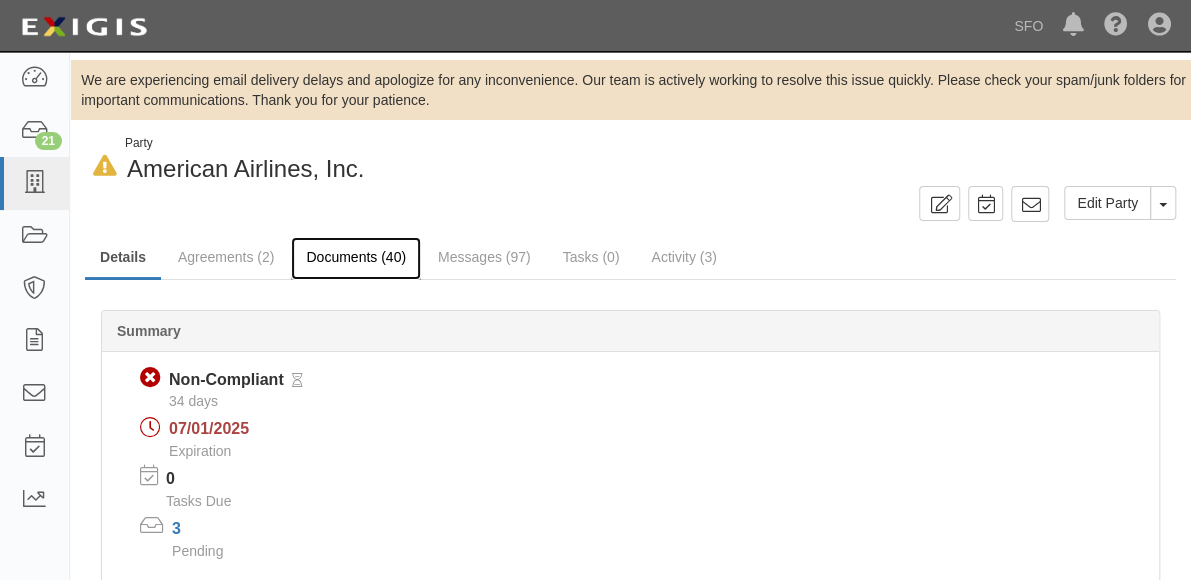 click on "Documents (40)" at bounding box center [356, 258] 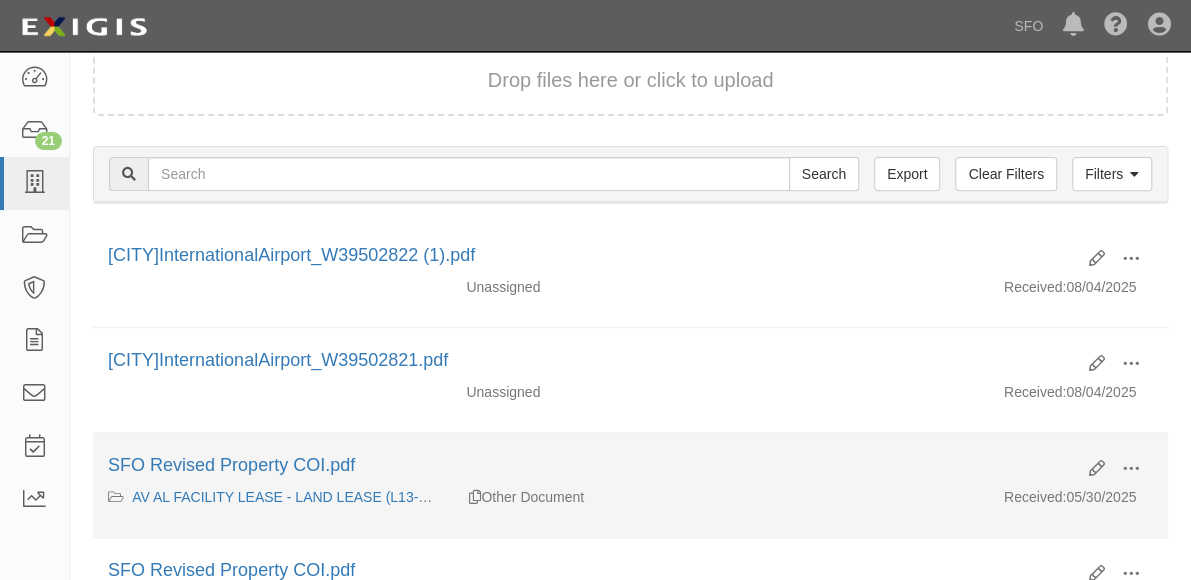 scroll, scrollTop: 300, scrollLeft: 0, axis: vertical 